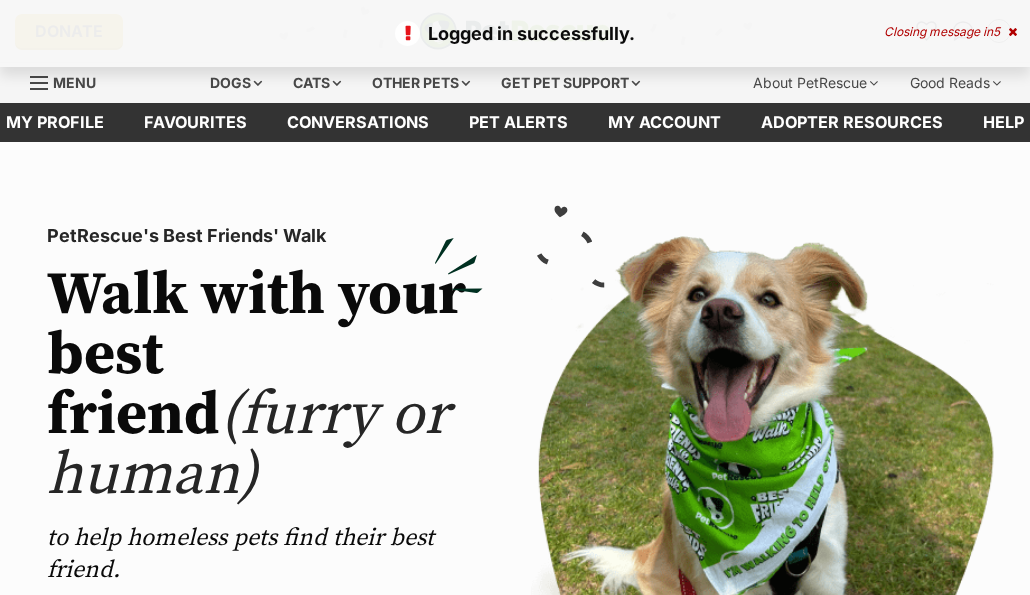 scroll, scrollTop: 0, scrollLeft: 0, axis: both 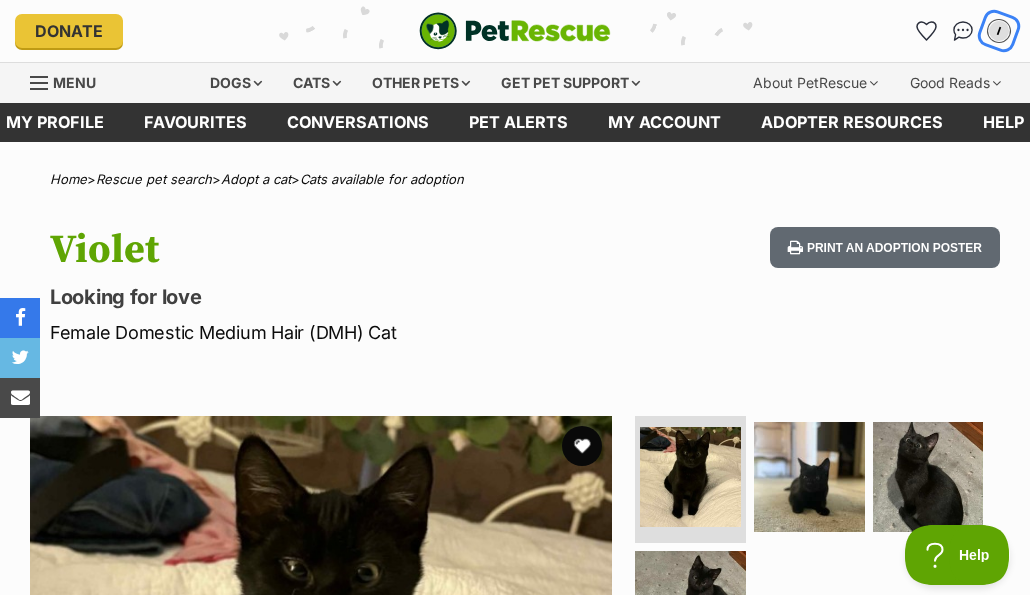 click on "I" at bounding box center (998, 31) 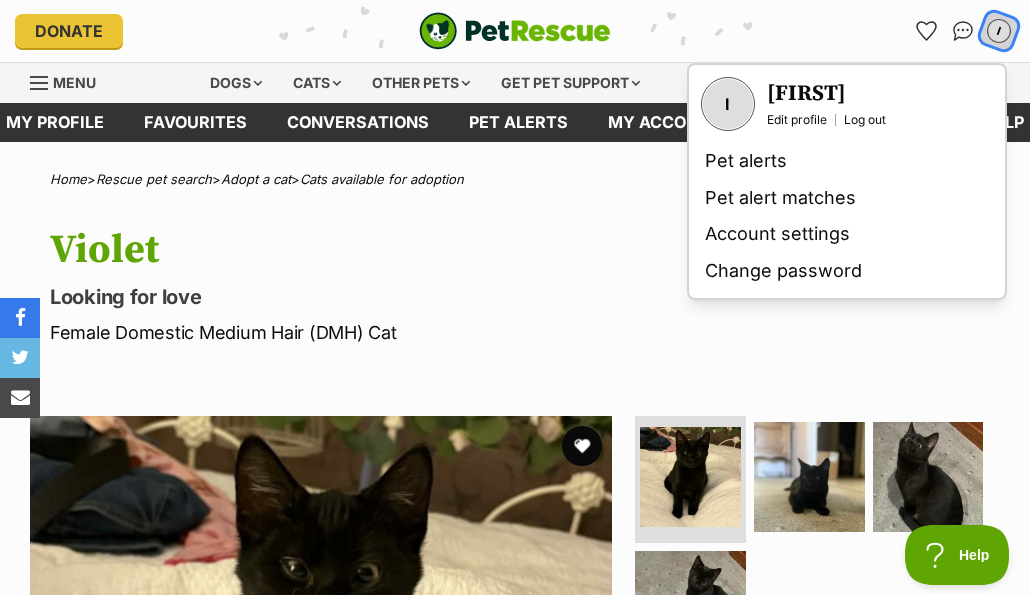 scroll, scrollTop: 0, scrollLeft: 0, axis: both 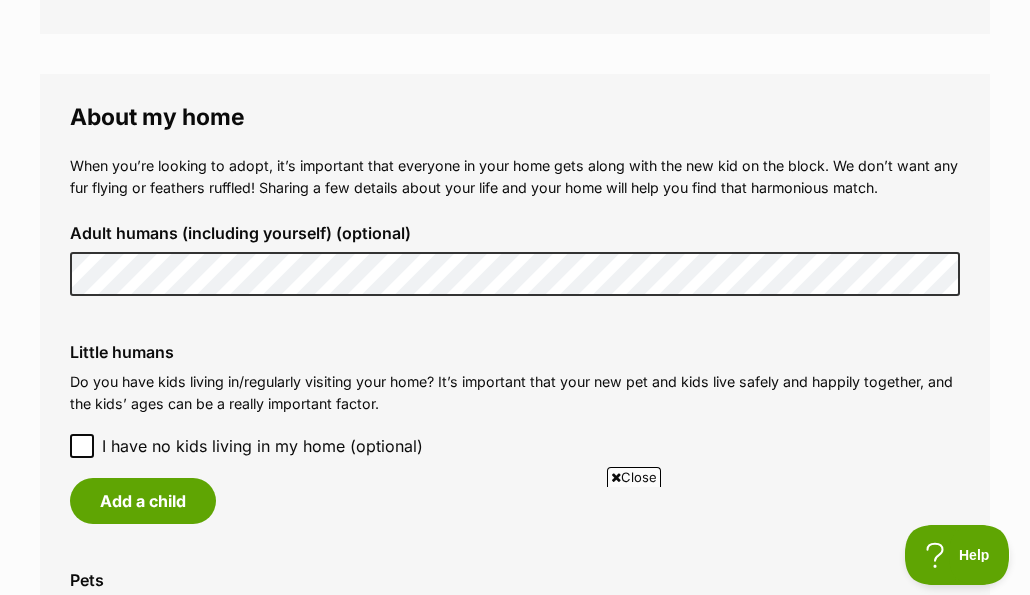click on "Adult humans (including yourself) (optional)" at bounding box center [515, 260] 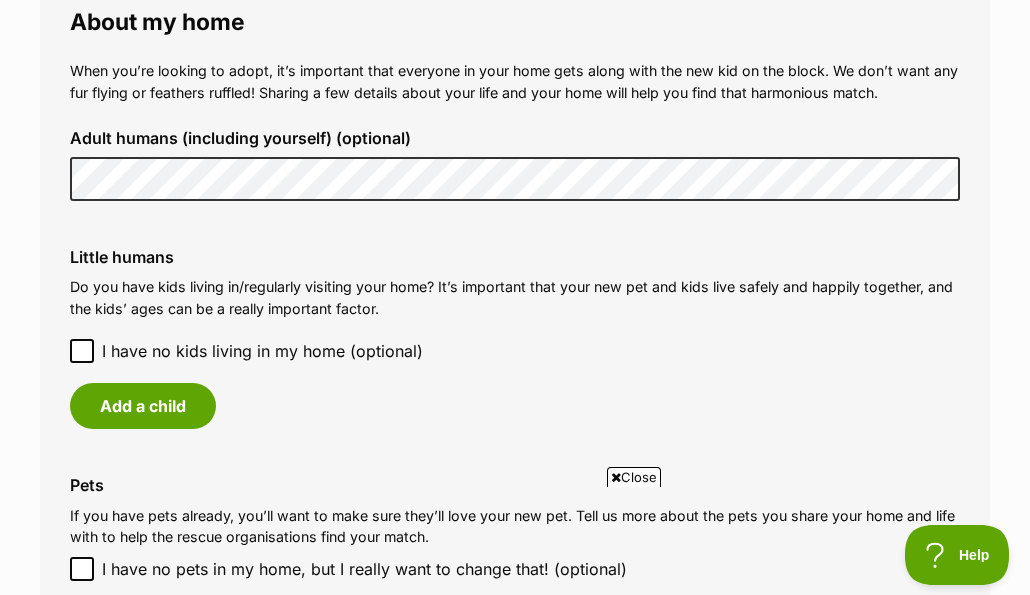 scroll, scrollTop: 1600, scrollLeft: 0, axis: vertical 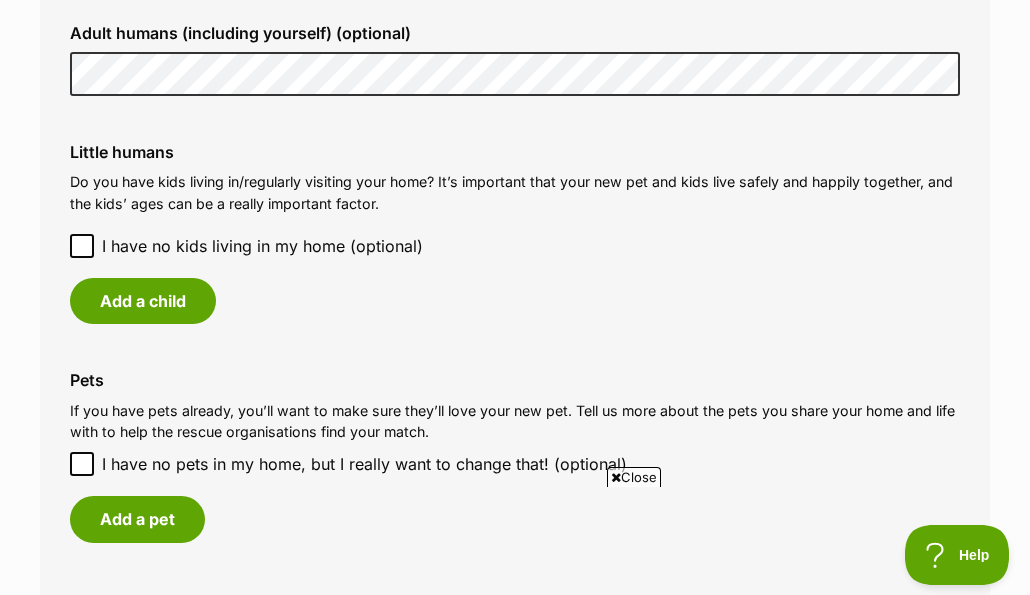 click on "I have no kids living in my home (optional)" at bounding box center (262, 246) 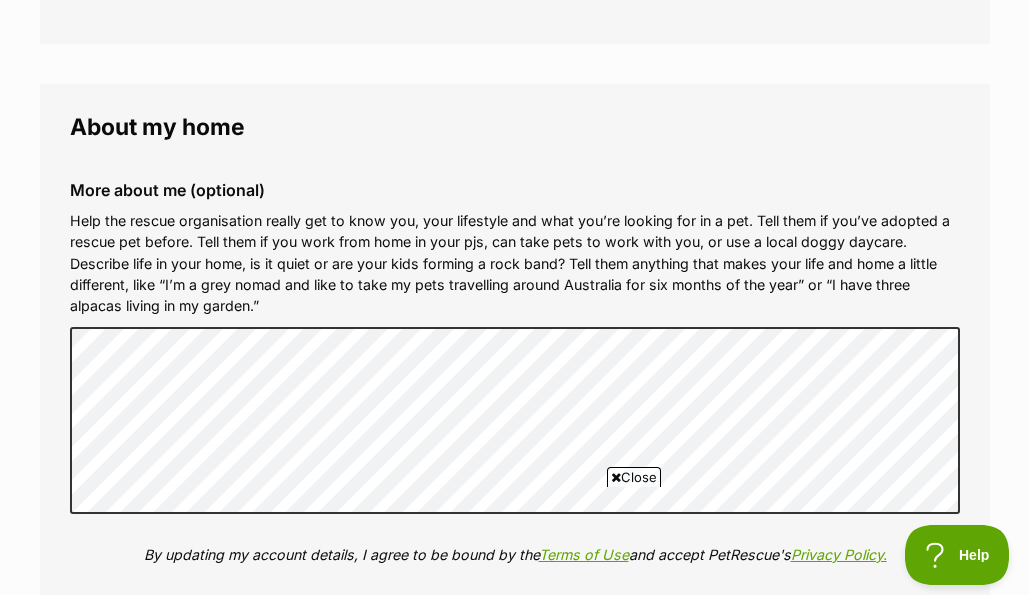 scroll, scrollTop: 2100, scrollLeft: 0, axis: vertical 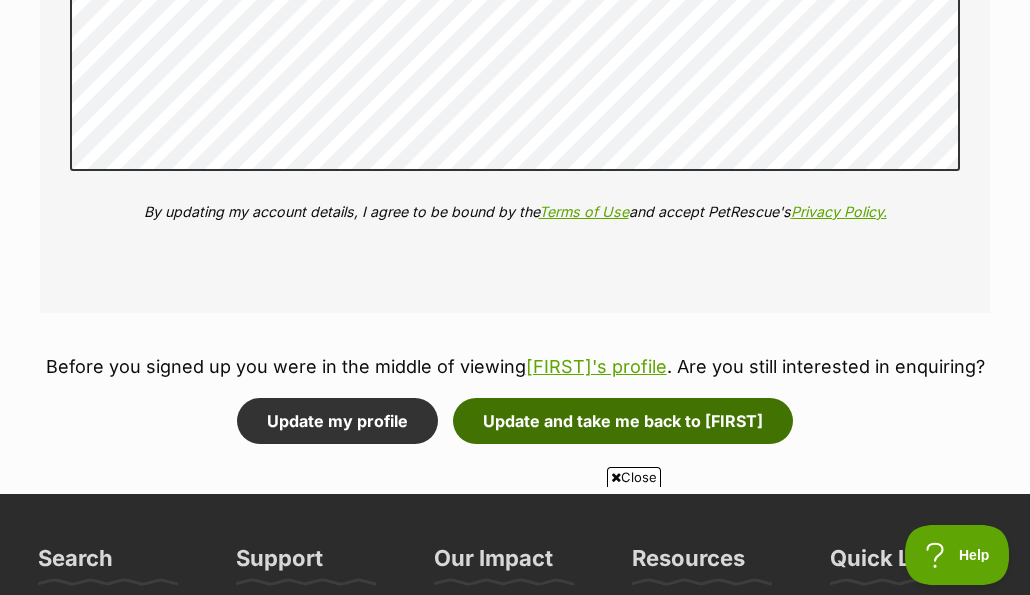 click on "Update and take me back to [FIRST]" at bounding box center [623, 421] 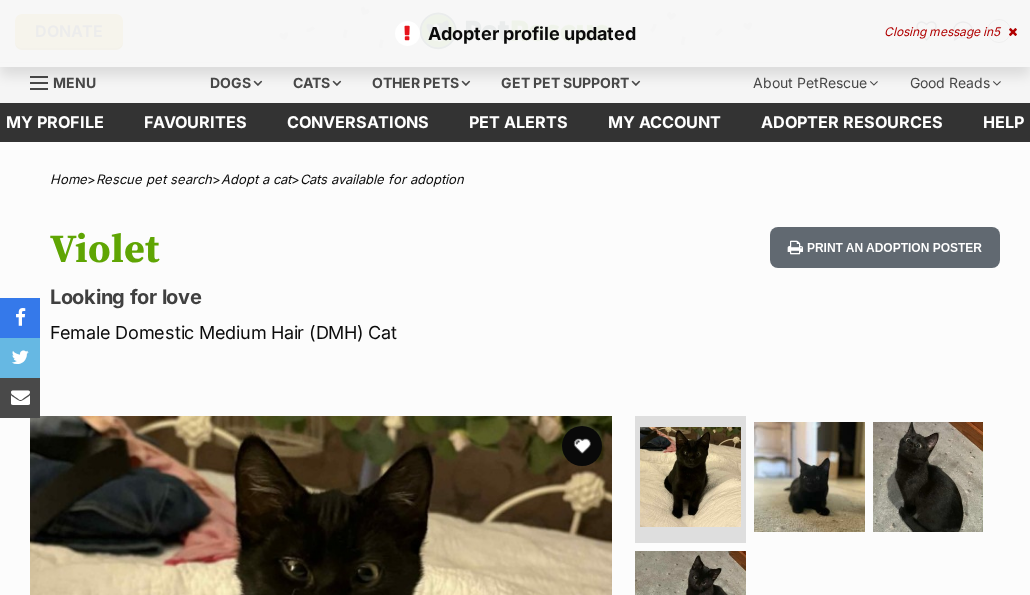 scroll, scrollTop: 0, scrollLeft: 0, axis: both 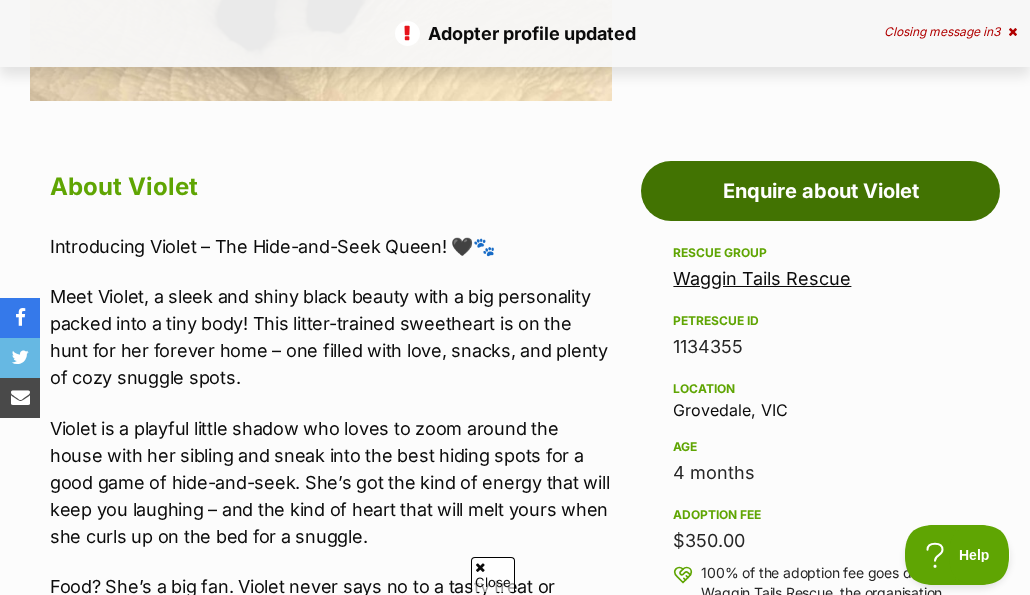 click on "Enquire about Violet" at bounding box center (820, 191) 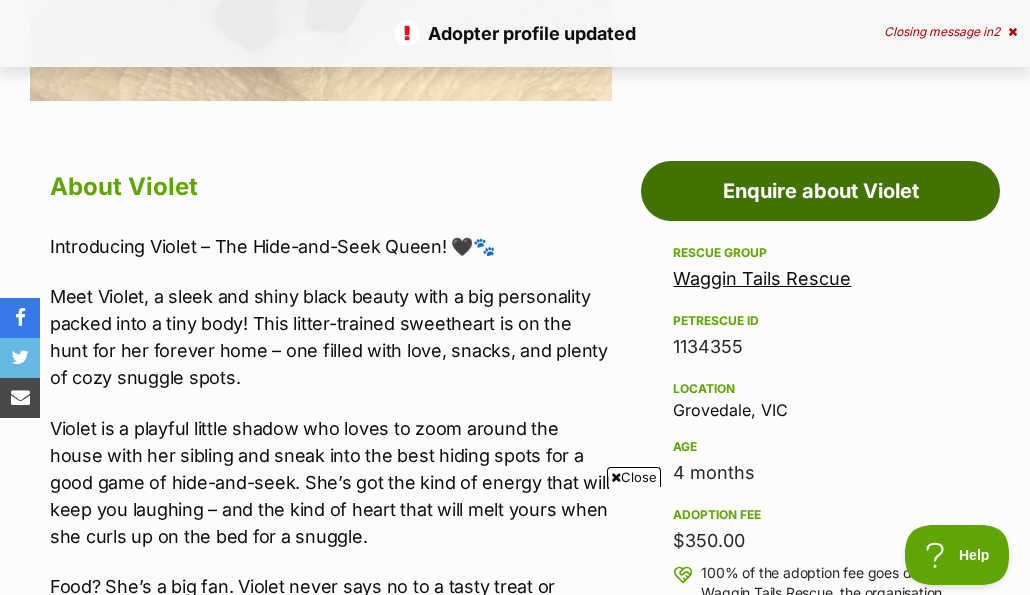scroll, scrollTop: 0, scrollLeft: 0, axis: both 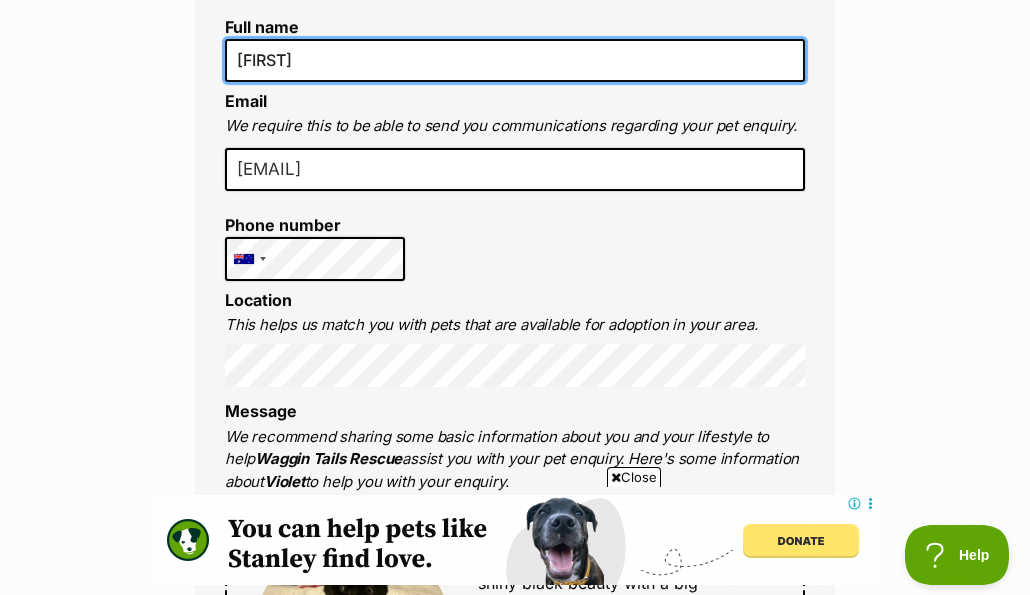 click on "[FIRST]" at bounding box center [515, 60] 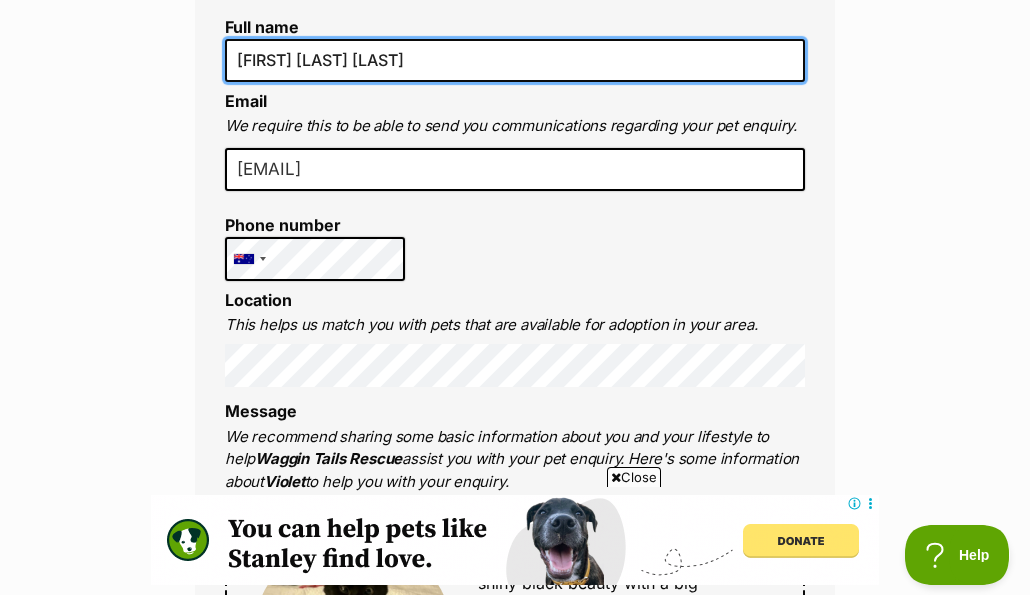 type on "[FIRST] [LAST] [LAST]" 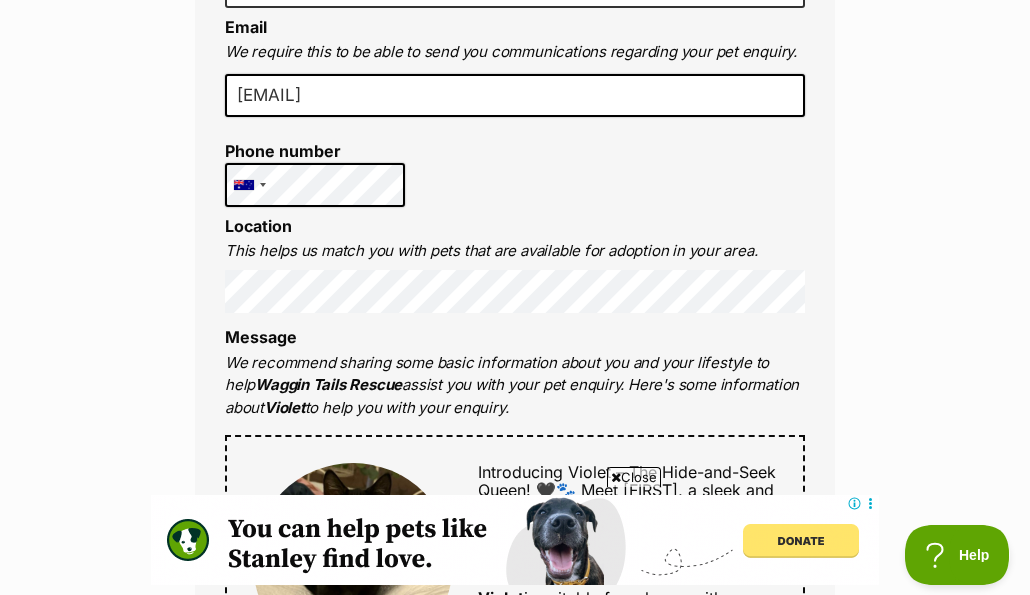 scroll, scrollTop: 700, scrollLeft: 0, axis: vertical 